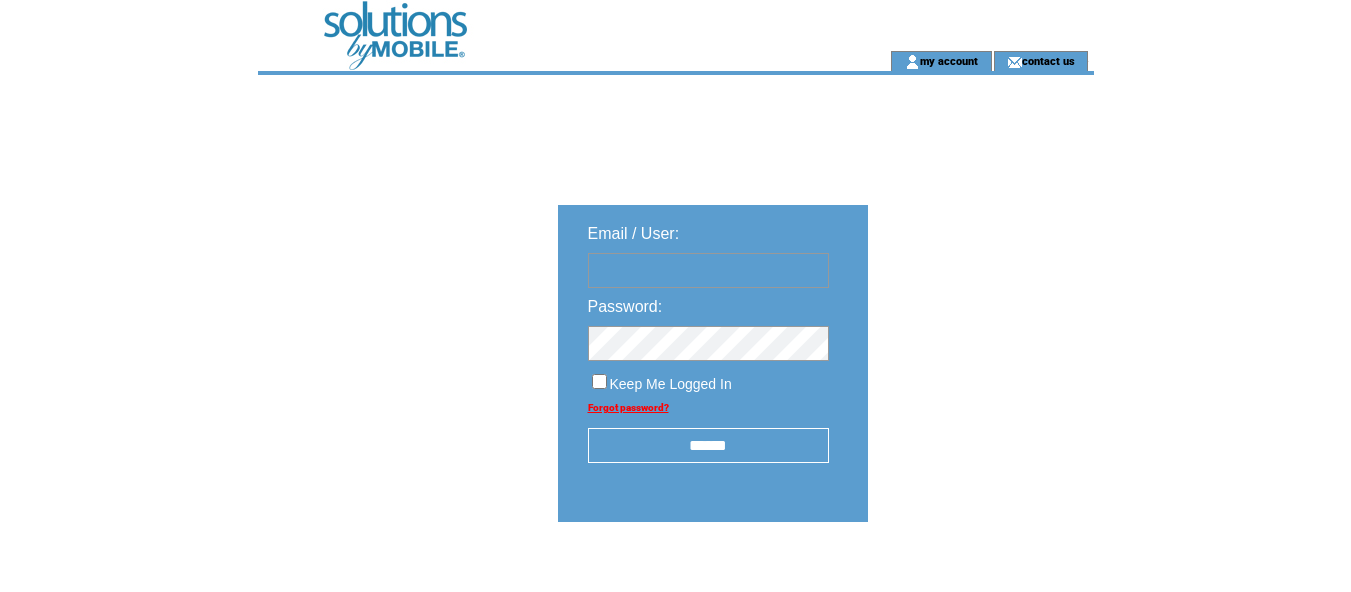 scroll, scrollTop: 0, scrollLeft: 0, axis: both 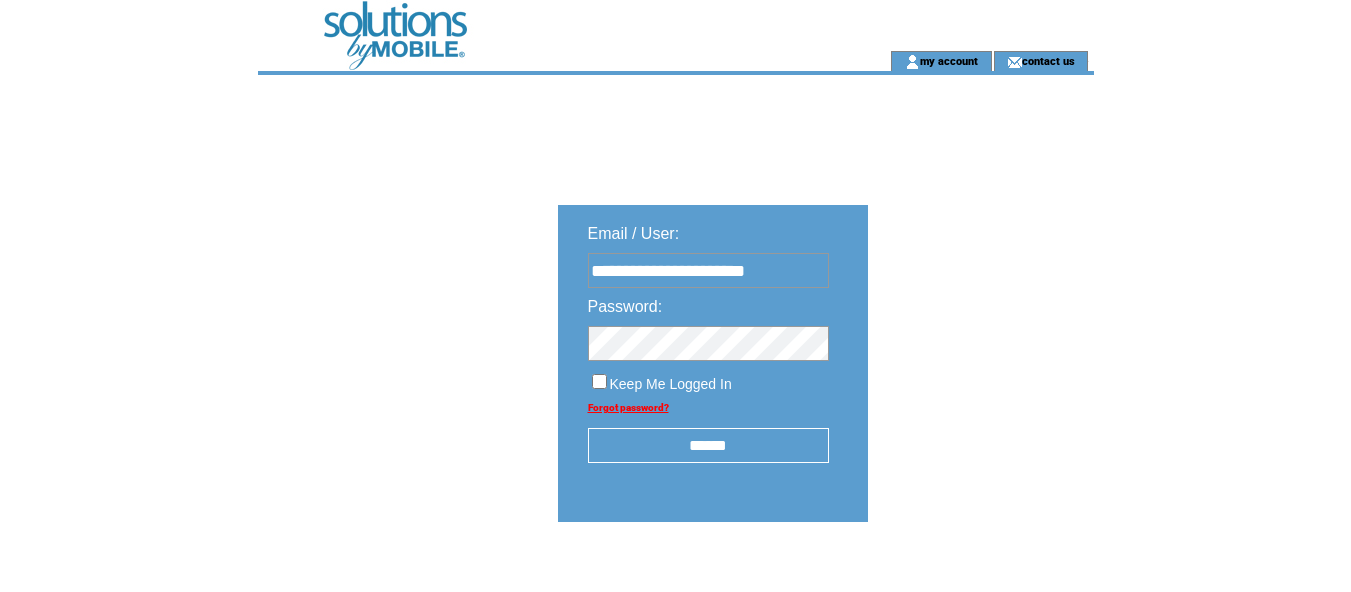 click on "******" at bounding box center (708, 445) 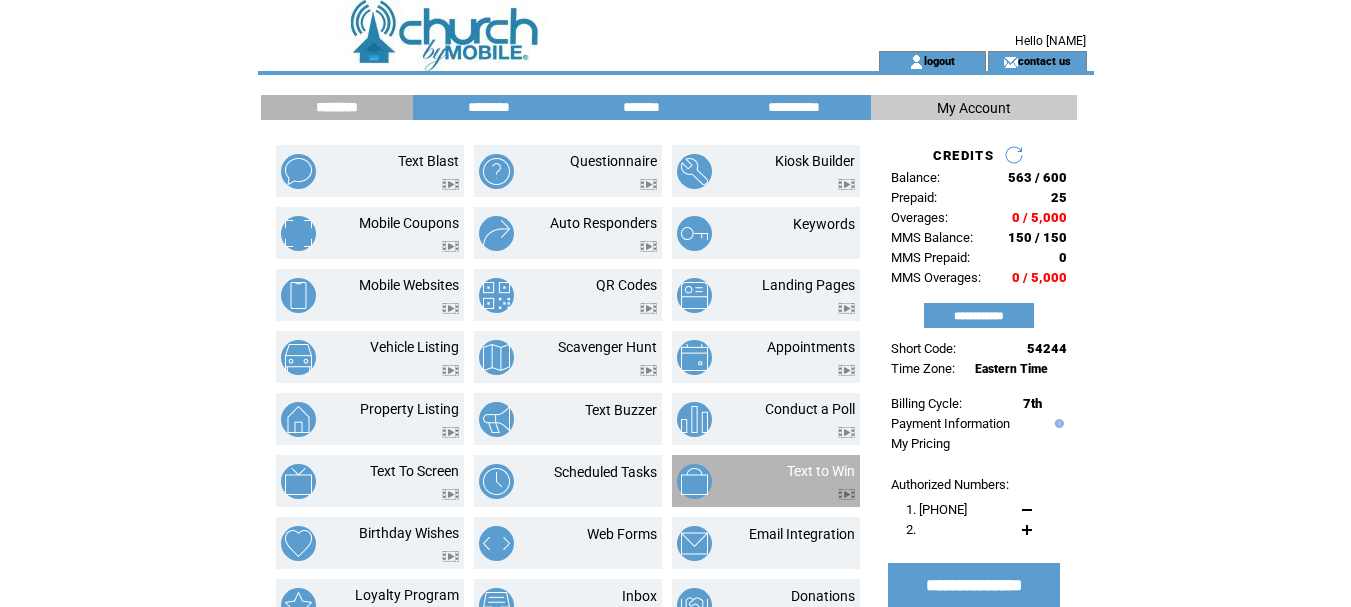 scroll, scrollTop: 0, scrollLeft: 0, axis: both 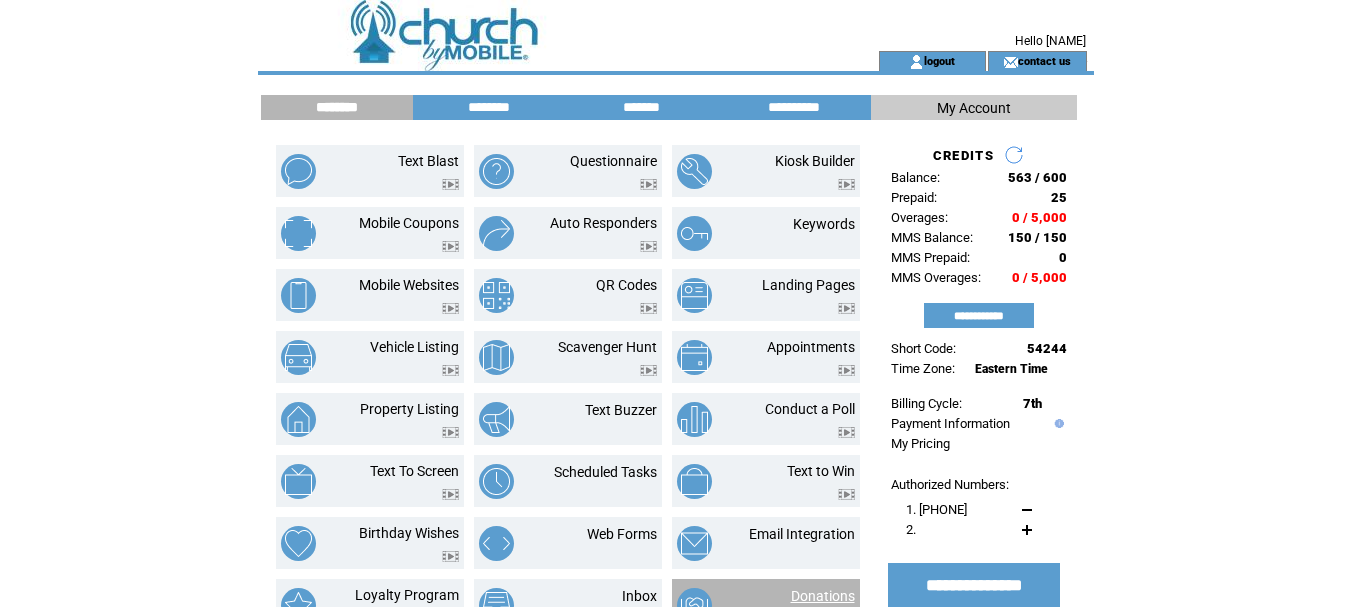 click on "Donations" at bounding box center (823, 596) 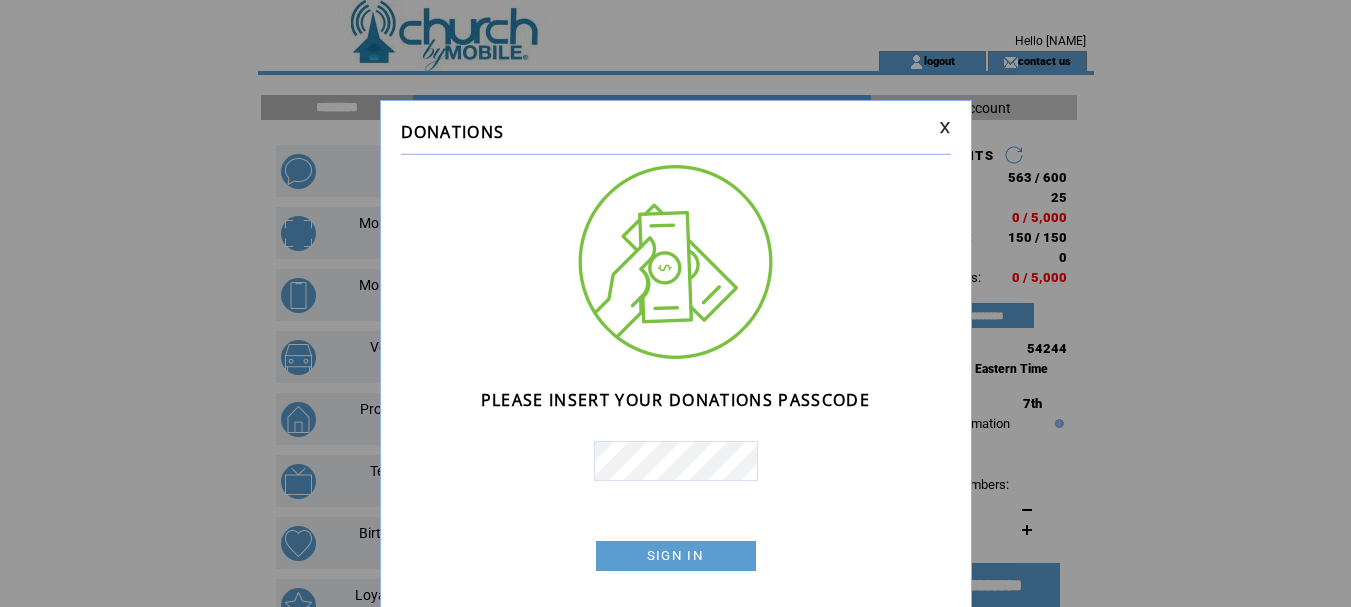 scroll, scrollTop: 0, scrollLeft: 0, axis: both 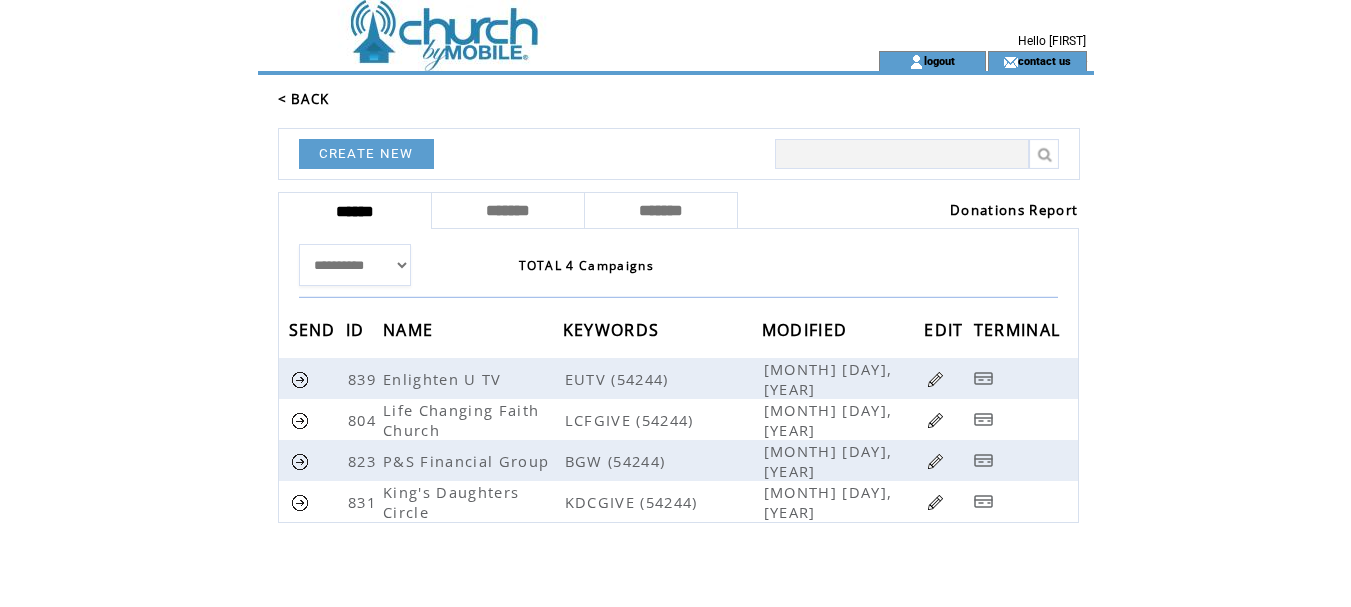 click on "Donations Report" at bounding box center (1014, 210) 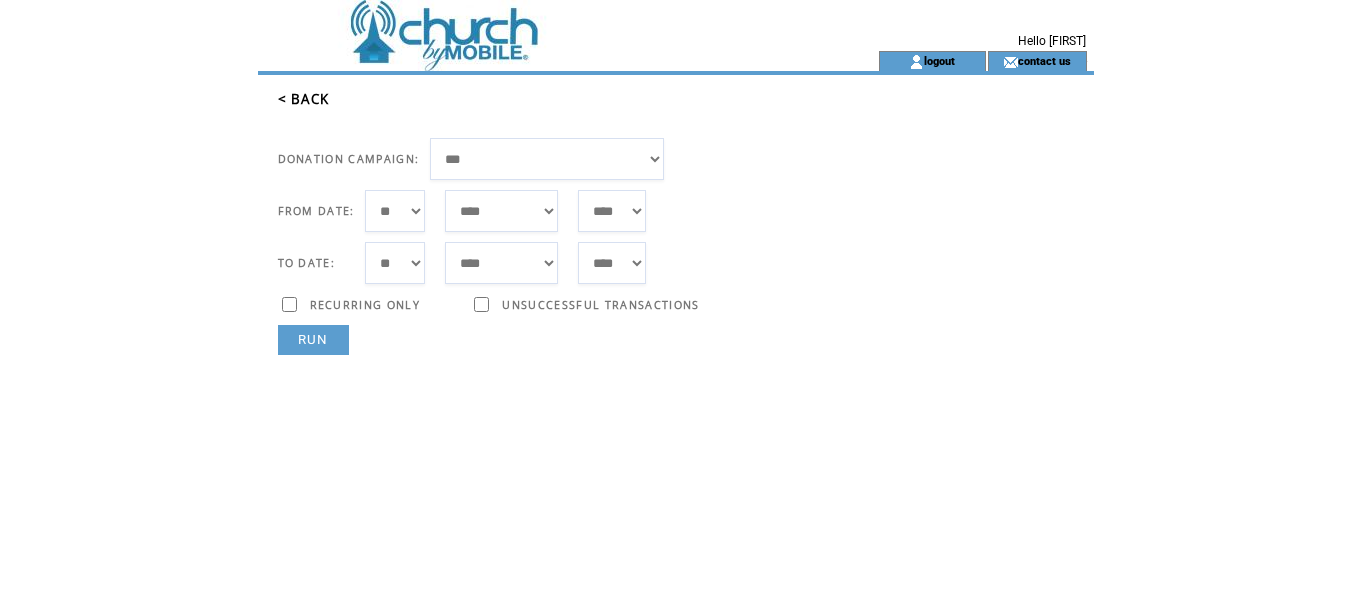 scroll, scrollTop: 0, scrollLeft: 0, axis: both 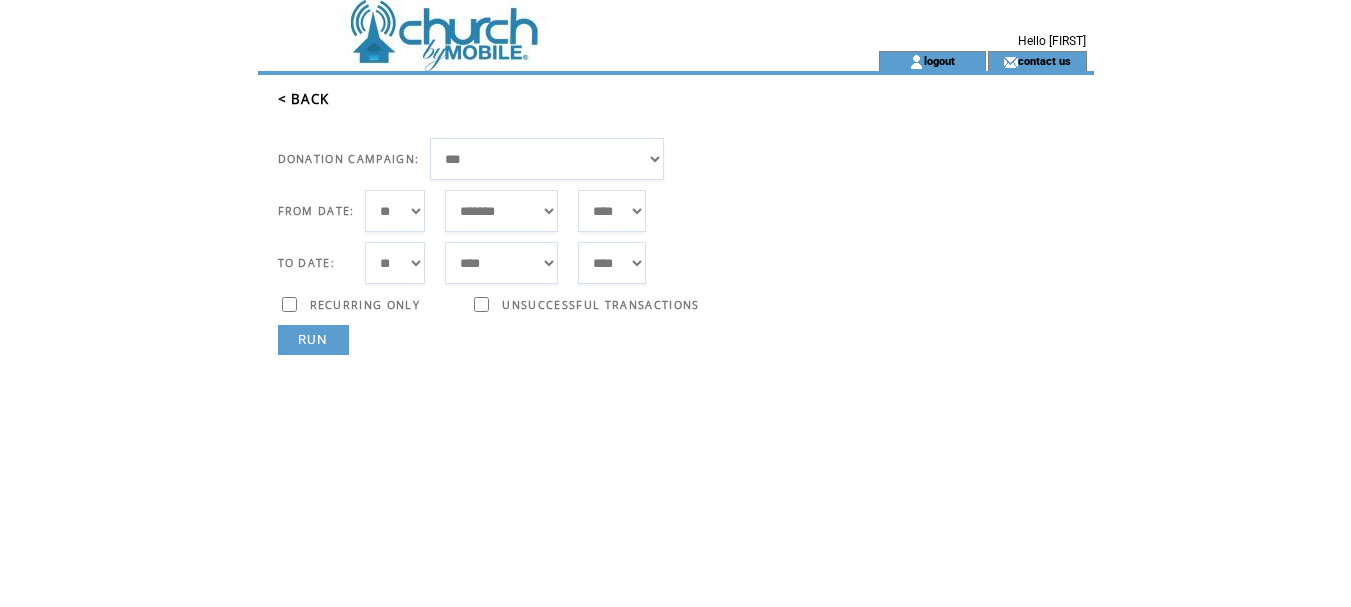 click on "***** 	 ******* 	 ******** 	 ***** 	 ***** 	 *** 	 **** 	 **** 	 ****** 	 ********* 	 ******* 	 ******** 	 ********" at bounding box center (501, 211) 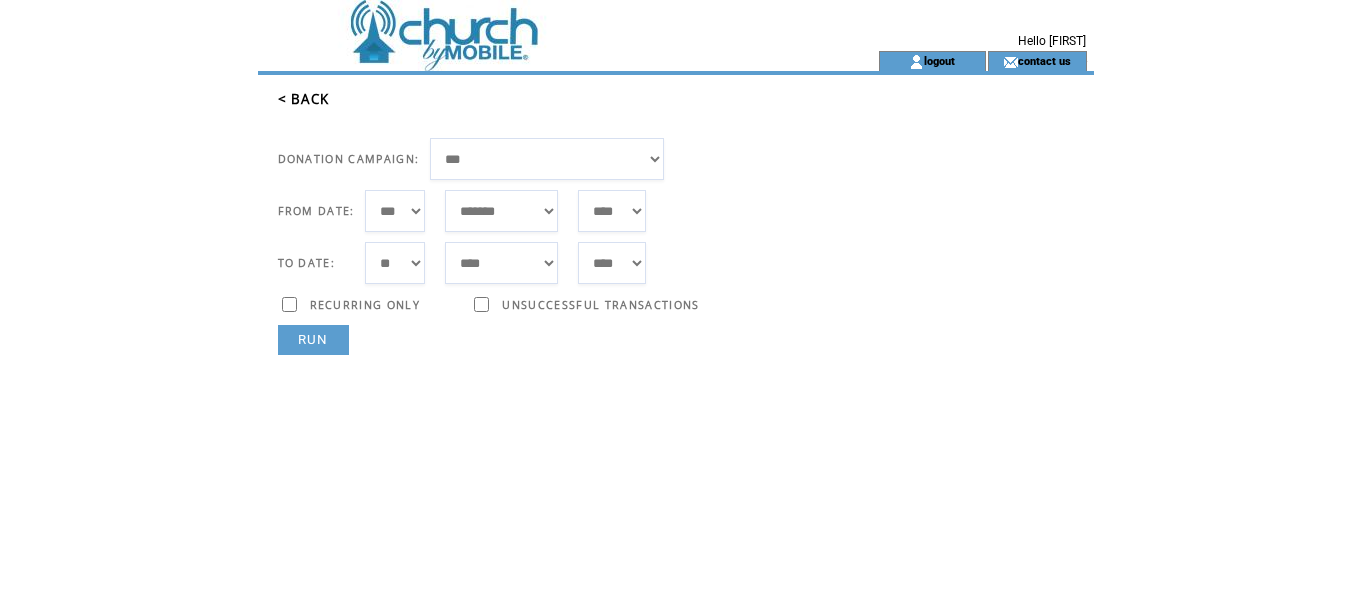 click on "*** 	 * 	 * 	 * 	 * 	 * 	 * 	 * 	 * 	 * 	 ** 	 ** 	 ** 	 ** 	 ** 	 ** 	 ** 	 ** 	 ** 	 ** 	 ** 	 ** 	 ** 	 ** 	 ** 	 ** 	 ** 	 ** 	 ** 	 ** 	 ** 	 **" at bounding box center [395, 211] 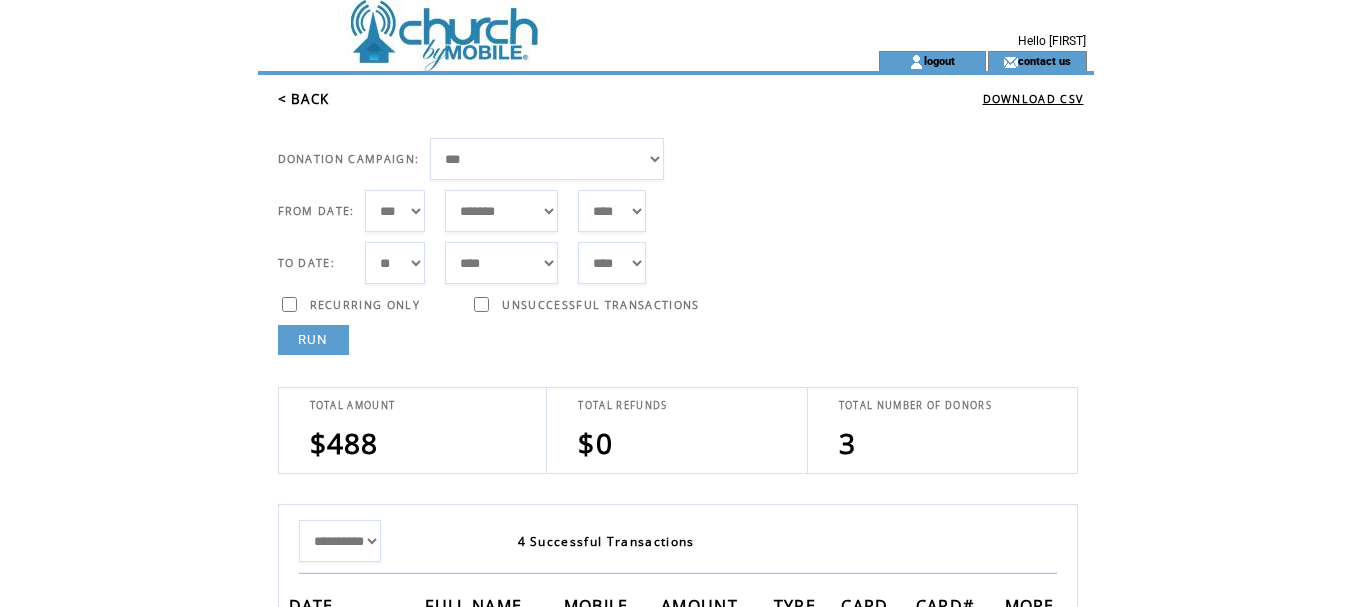 click on "**********" at bounding box center (547, 159) 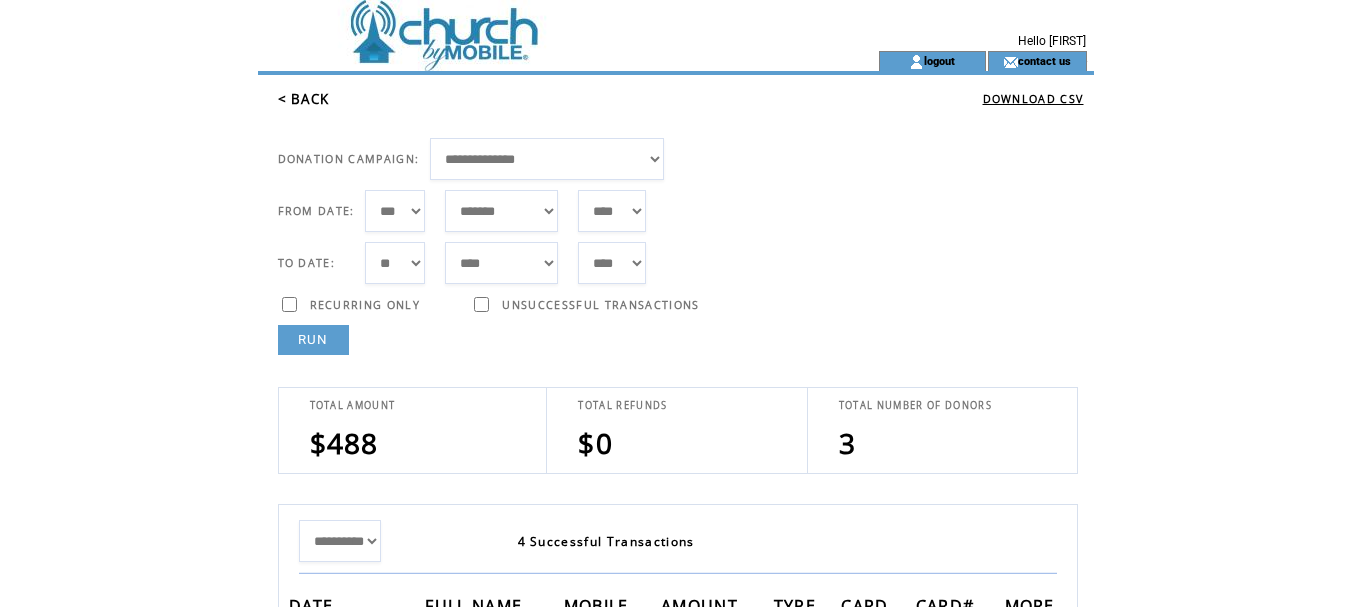 click on "RUN" at bounding box center (313, 340) 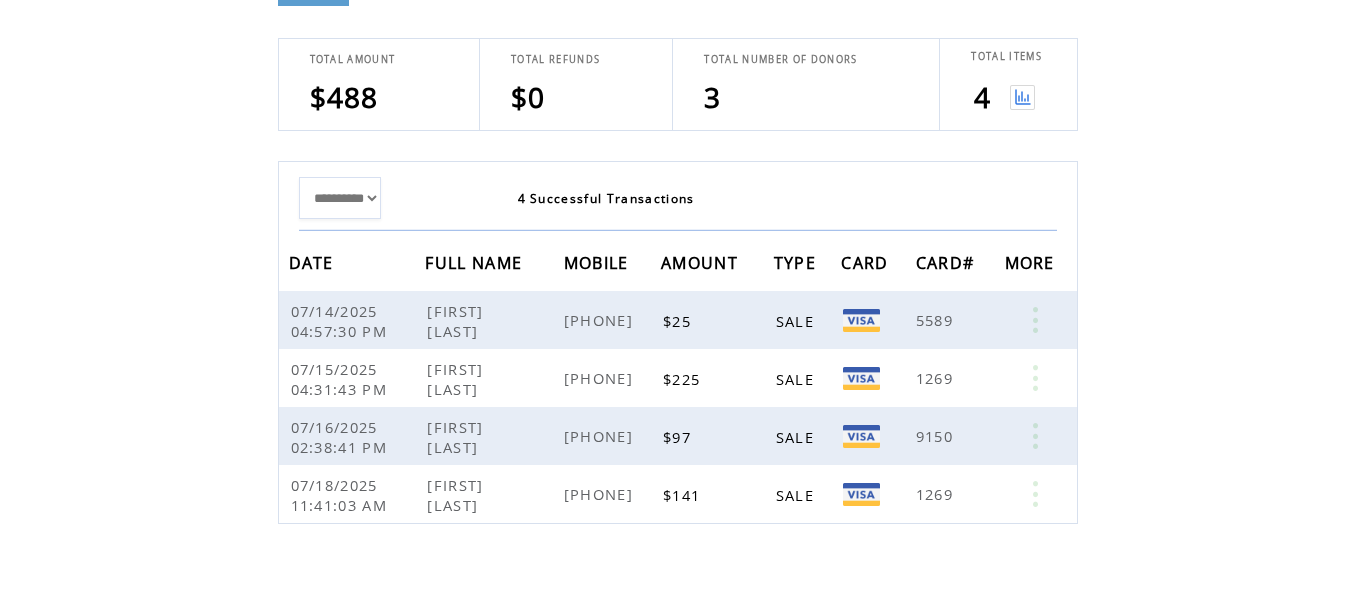 scroll, scrollTop: 374, scrollLeft: 0, axis: vertical 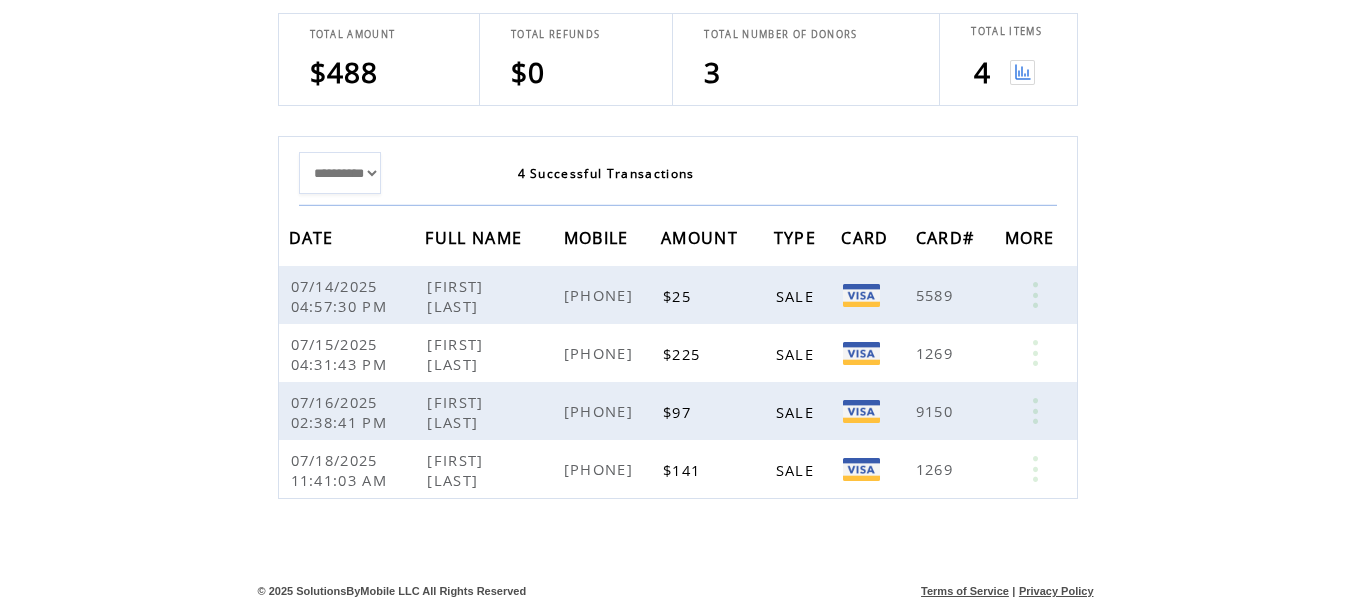 click at bounding box center (1022, 72) 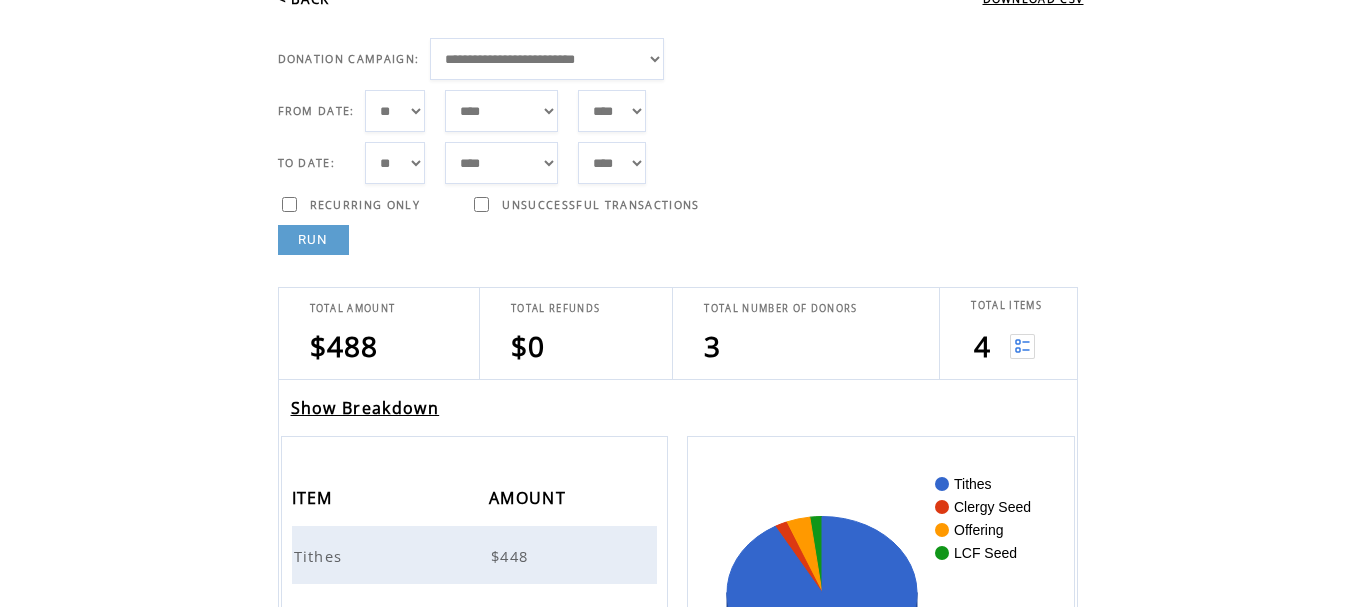 scroll, scrollTop: 200, scrollLeft: 0, axis: vertical 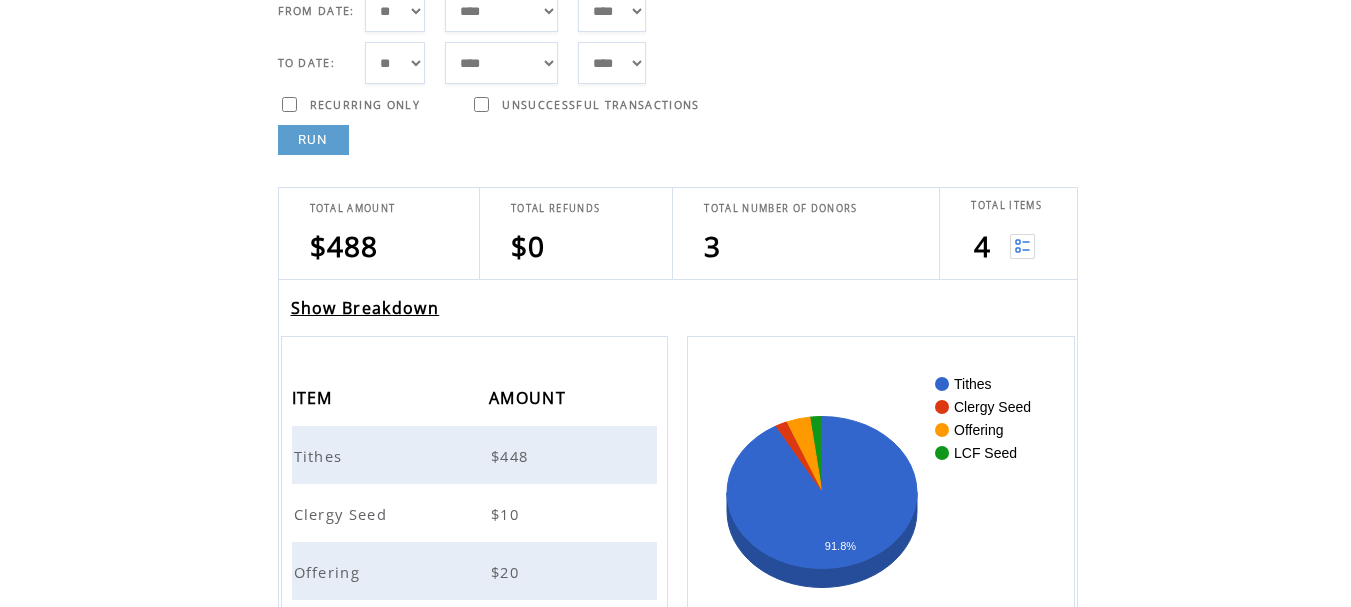 click on "Show Breakdown" at bounding box center (365, 308) 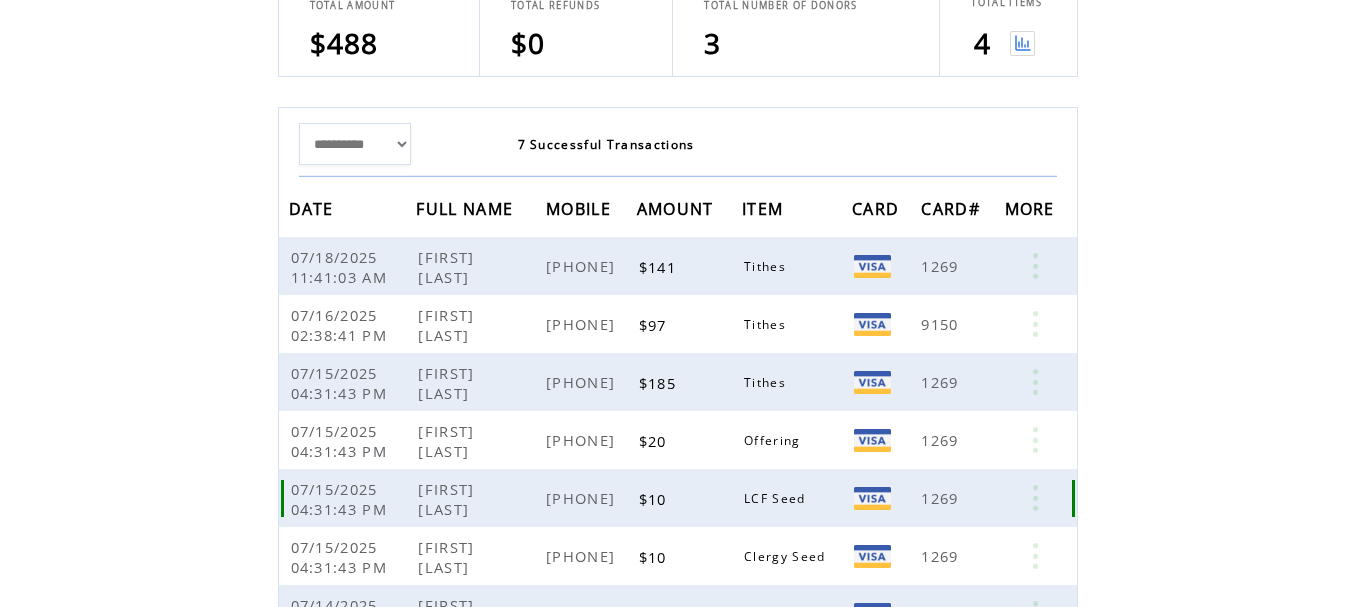 scroll, scrollTop: 500, scrollLeft: 0, axis: vertical 